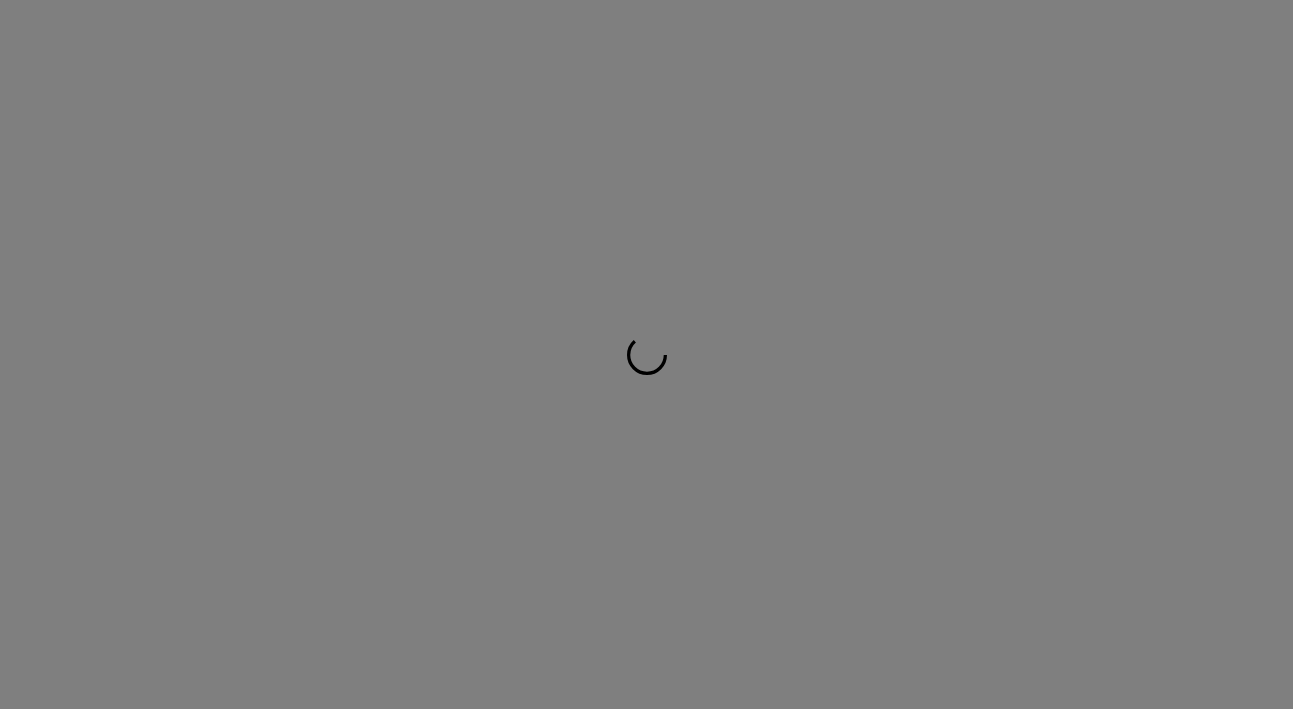 scroll, scrollTop: 0, scrollLeft: 0, axis: both 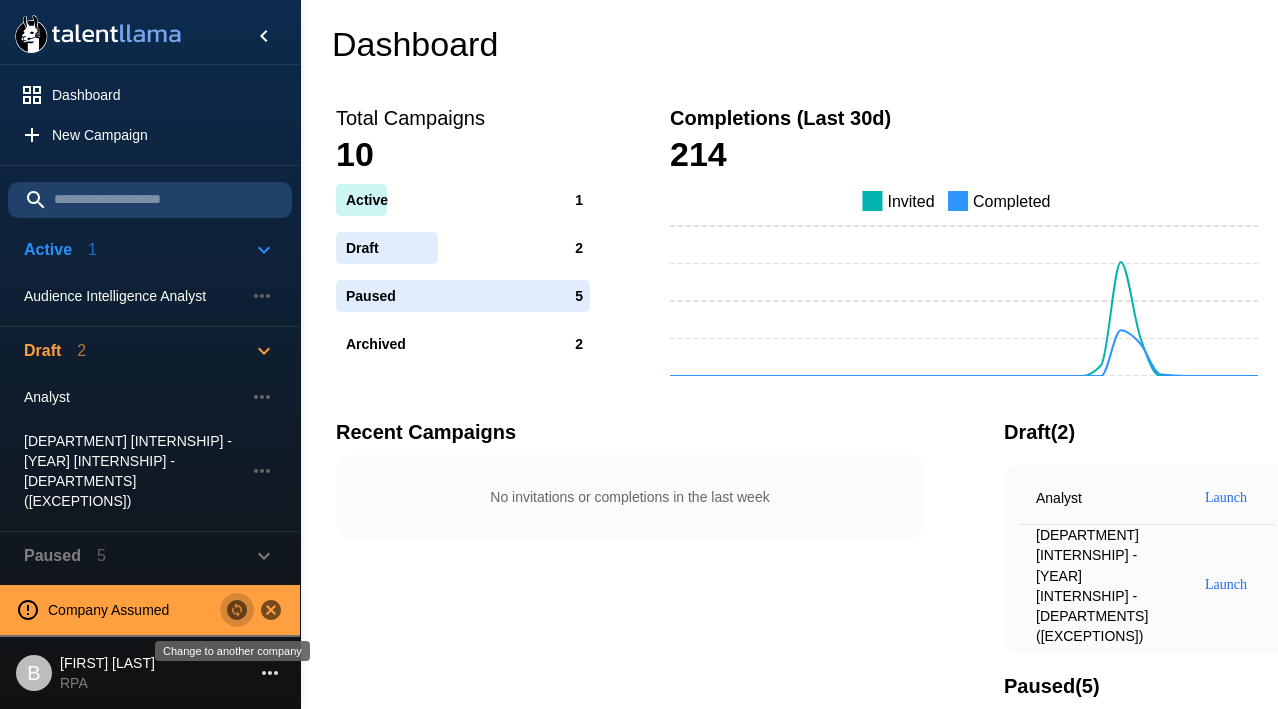 click at bounding box center (237, 610) 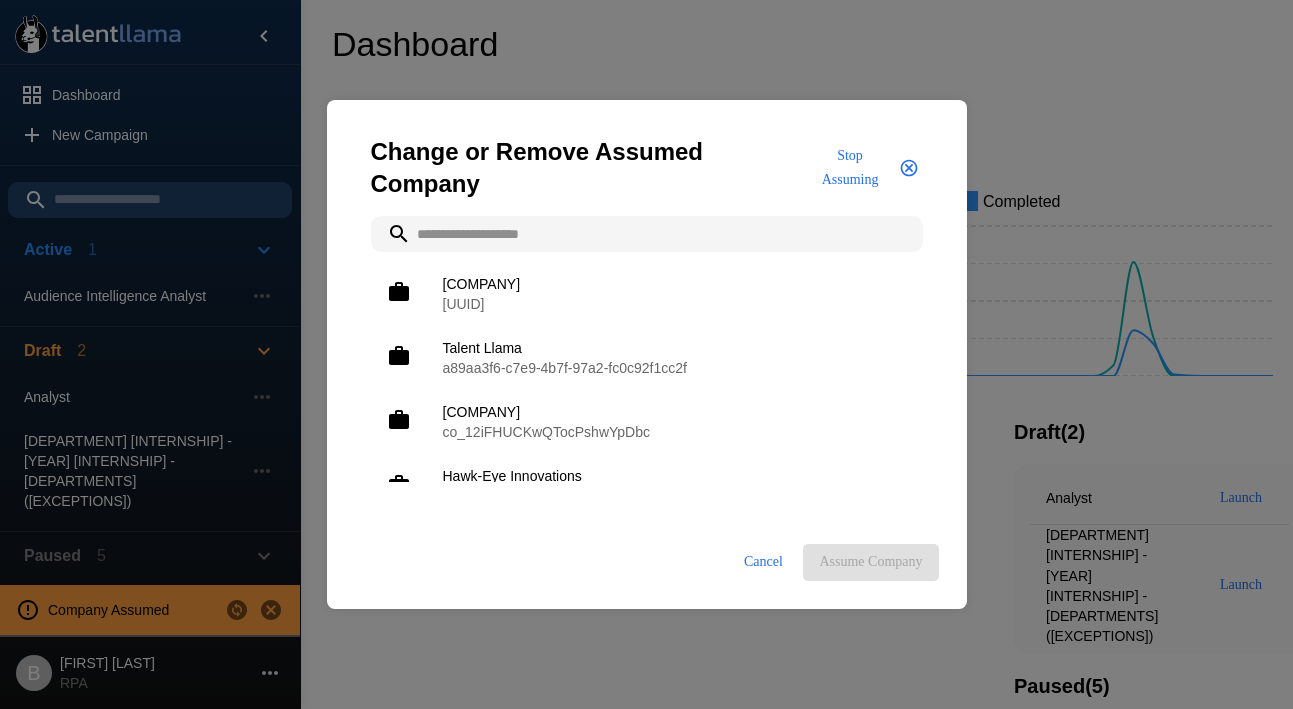 click at bounding box center (647, 234) 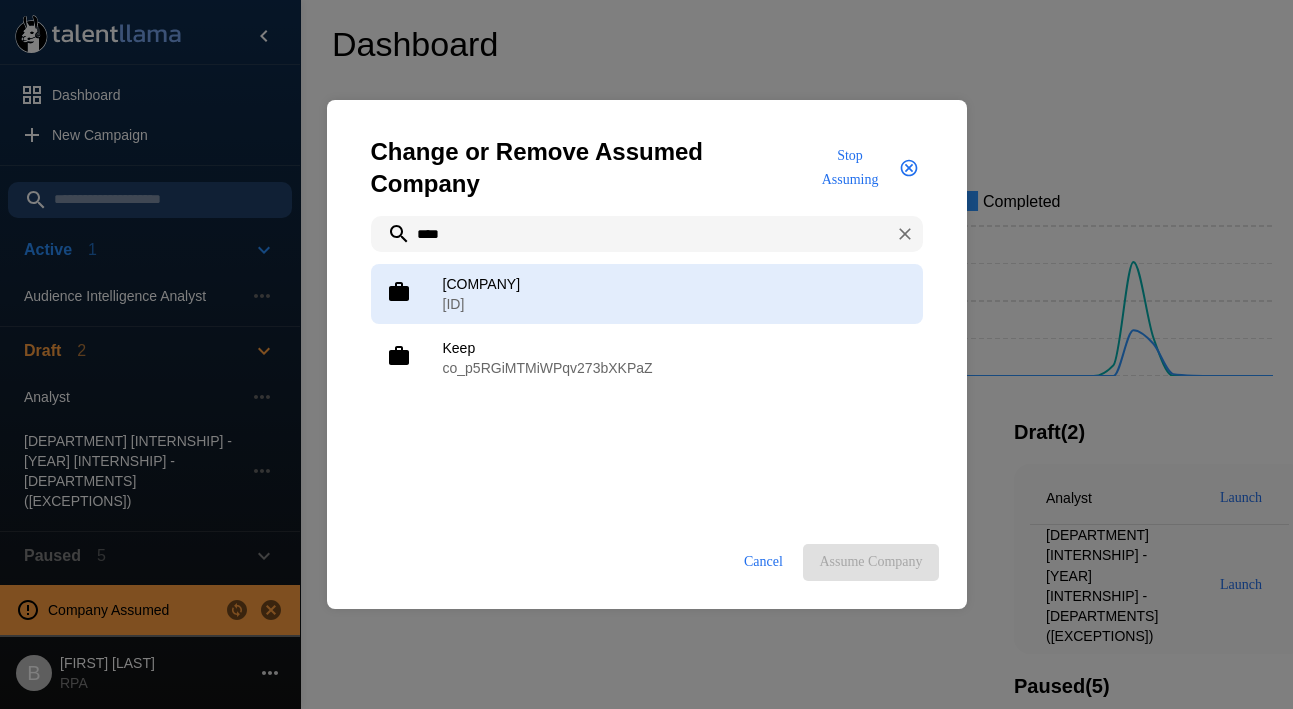 type on "****" 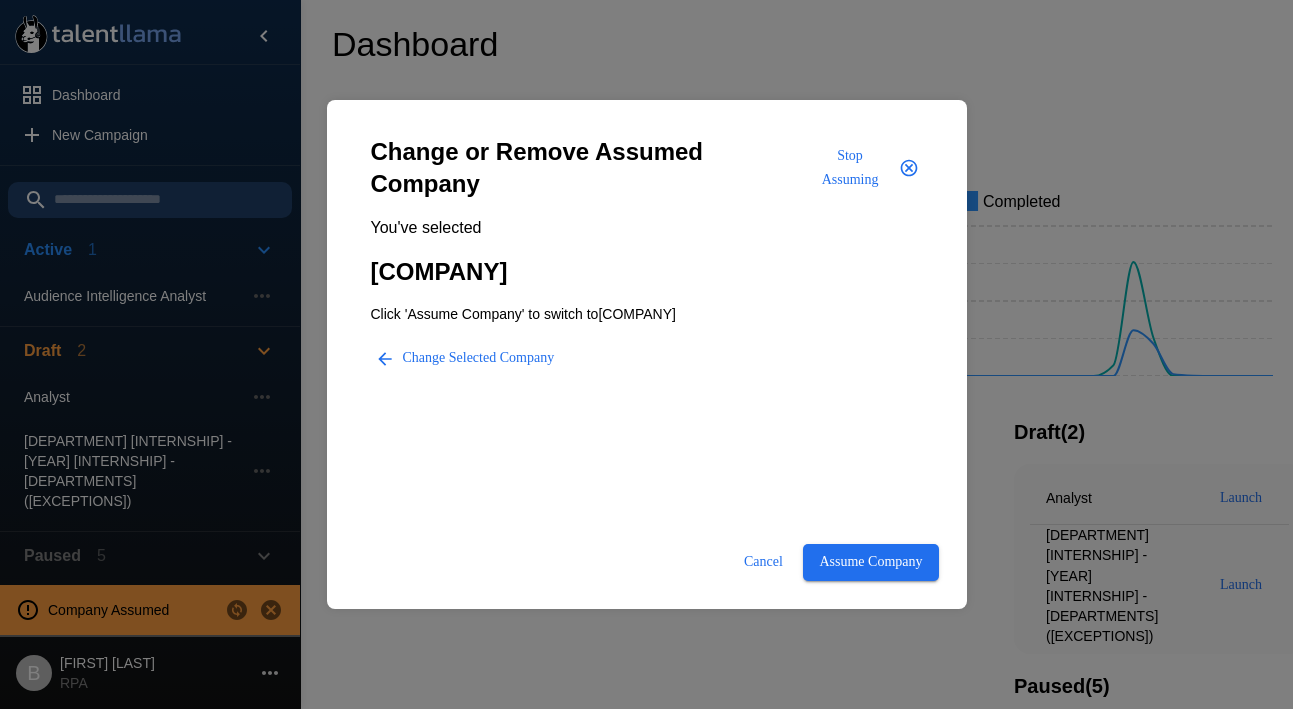 click on "Assume Company" at bounding box center [870, 562] 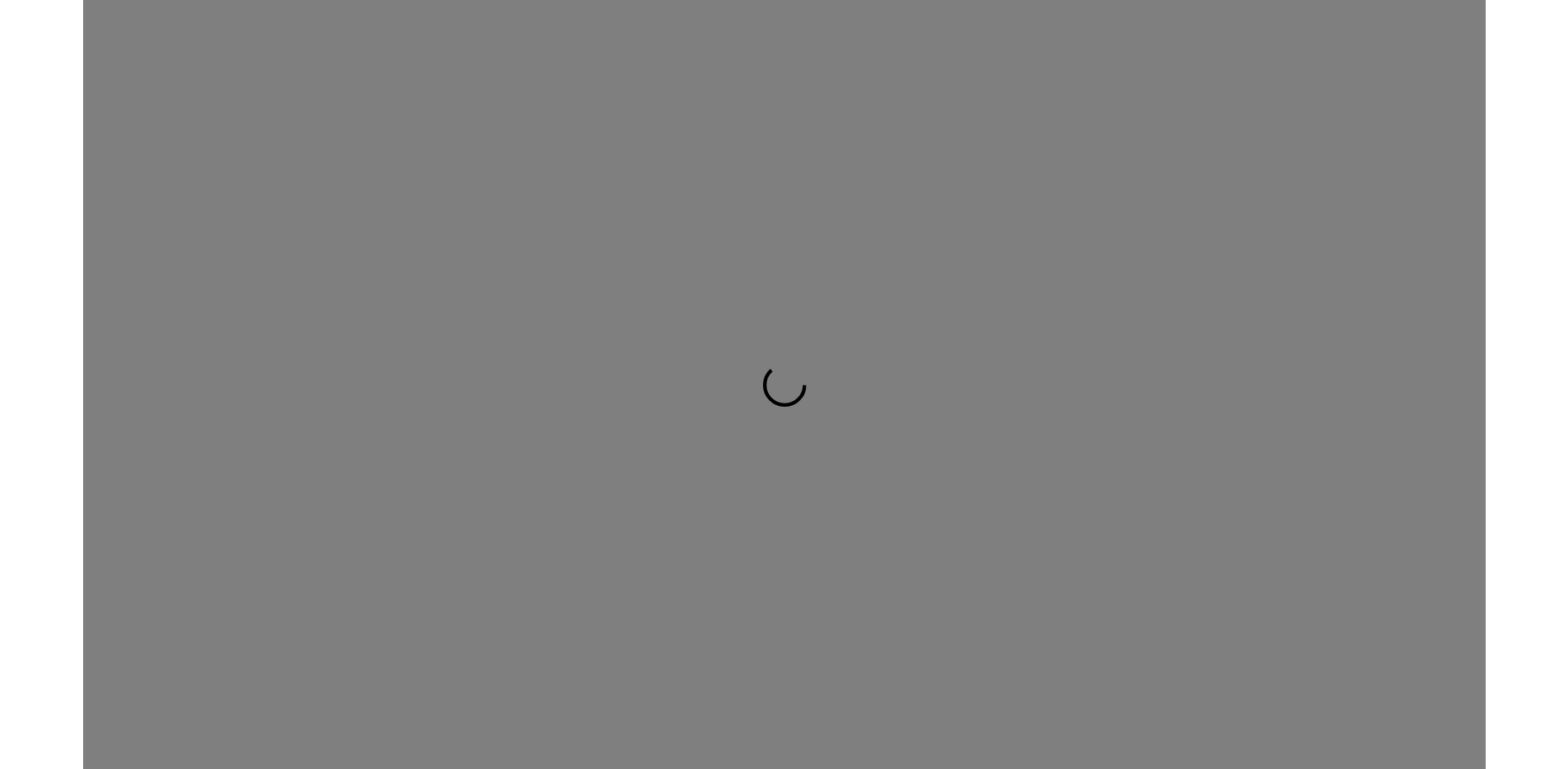 scroll, scrollTop: 0, scrollLeft: 0, axis: both 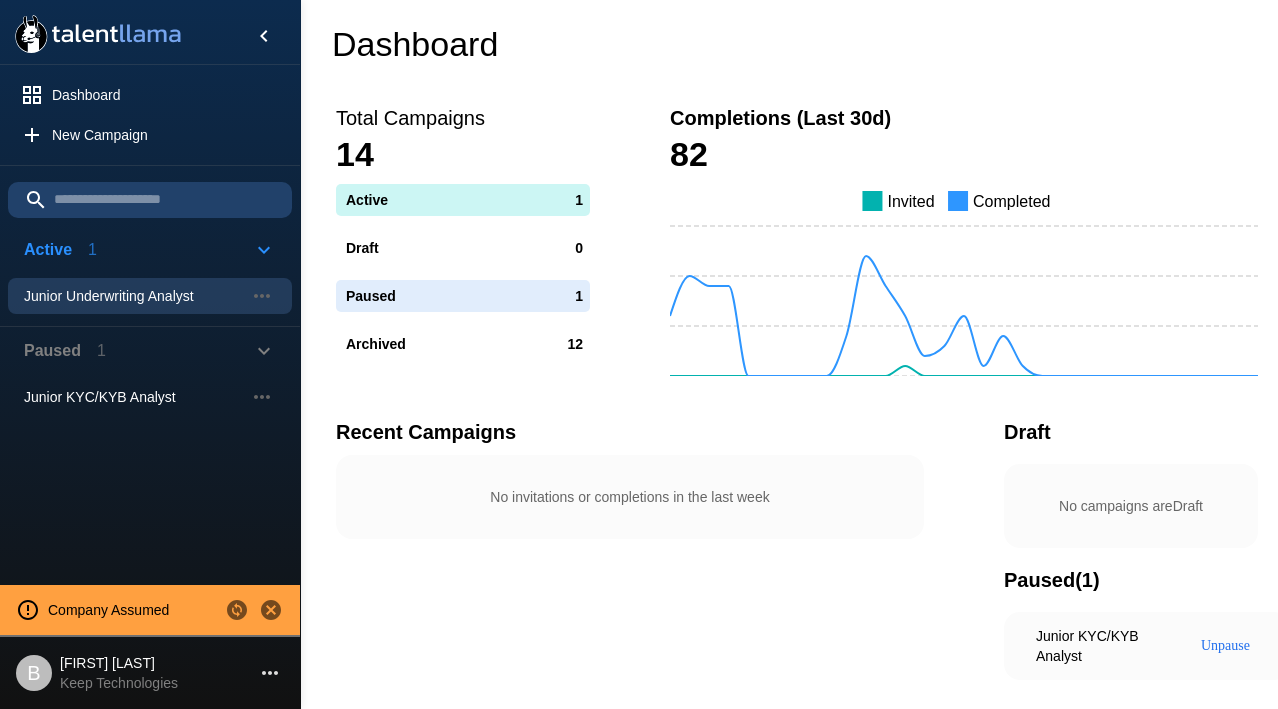 click on "Junior Underwriting Analyst" at bounding box center [134, 296] 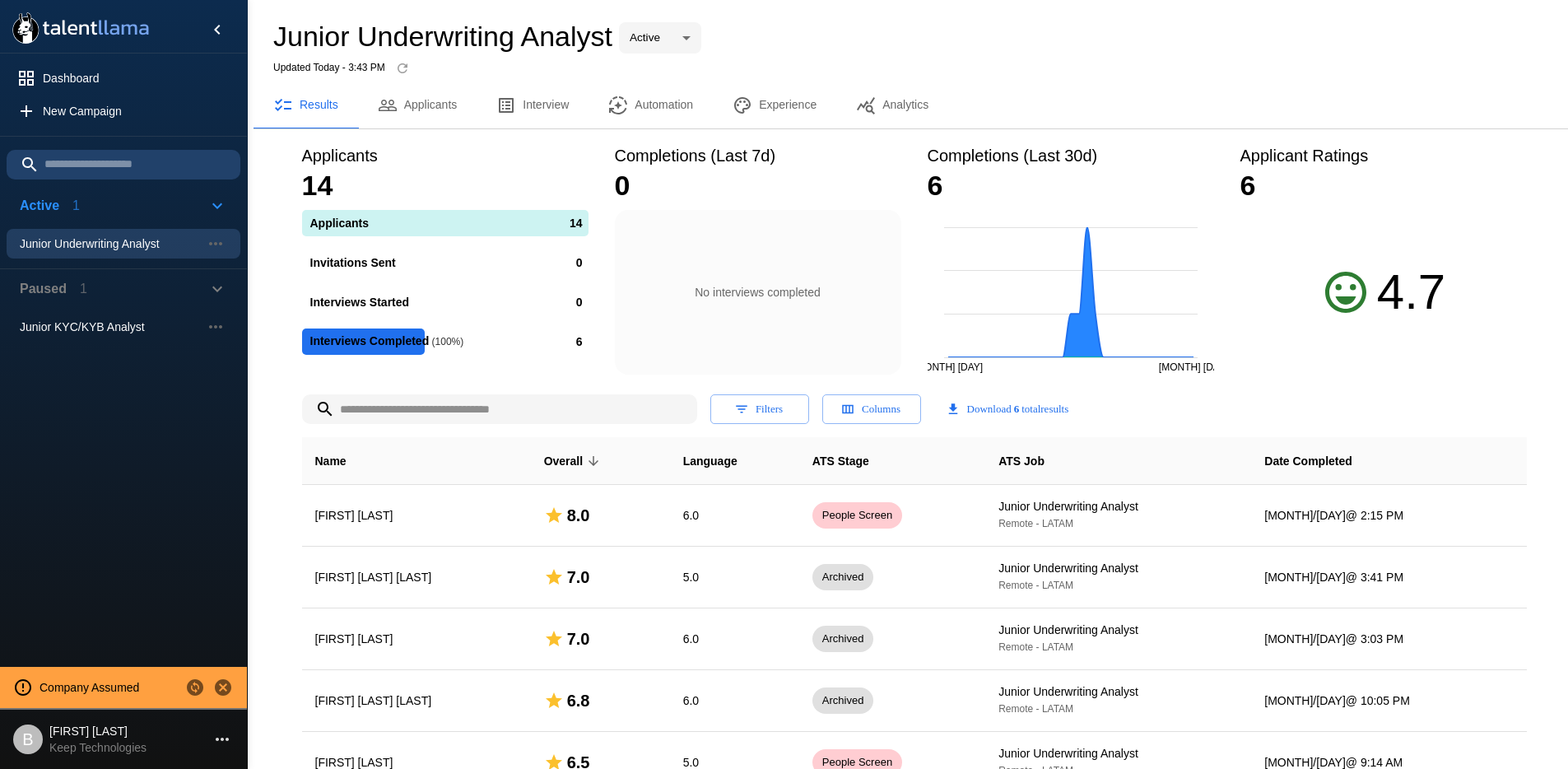 click on "Applicants" at bounding box center [417, 105] 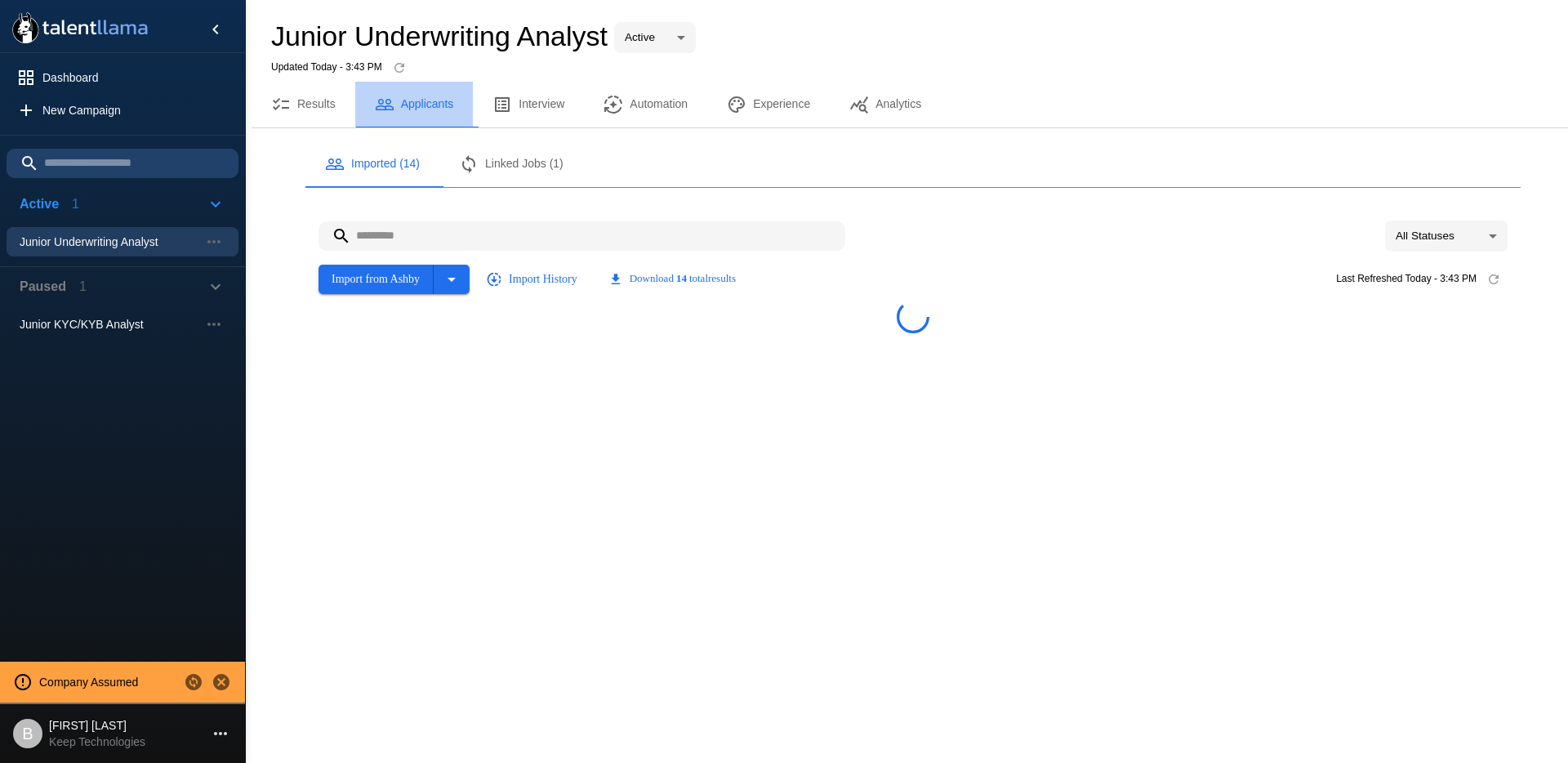 click on "Applicants" at bounding box center (414, 105) 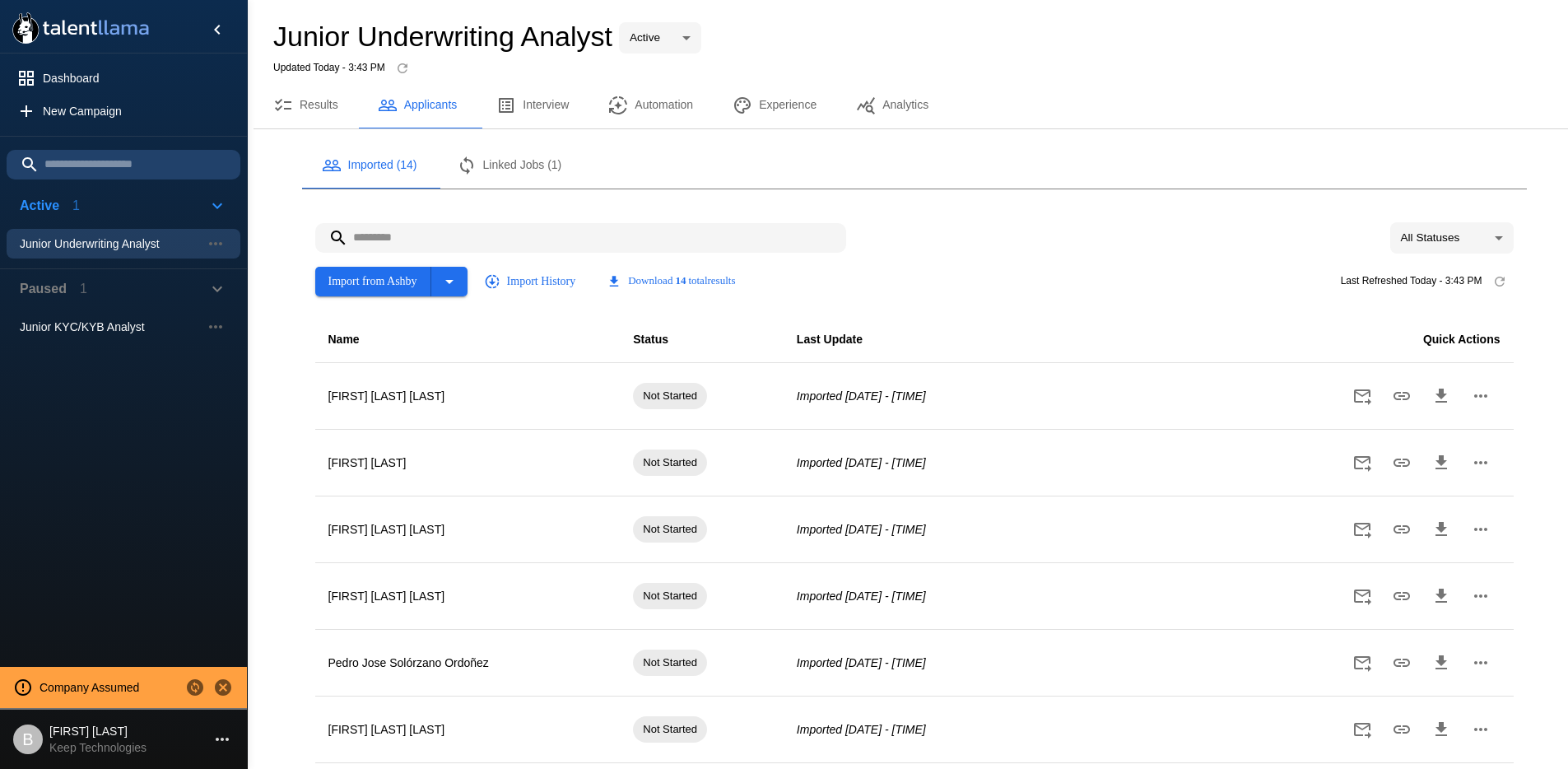 click on "Interview" at bounding box center [533, 105] 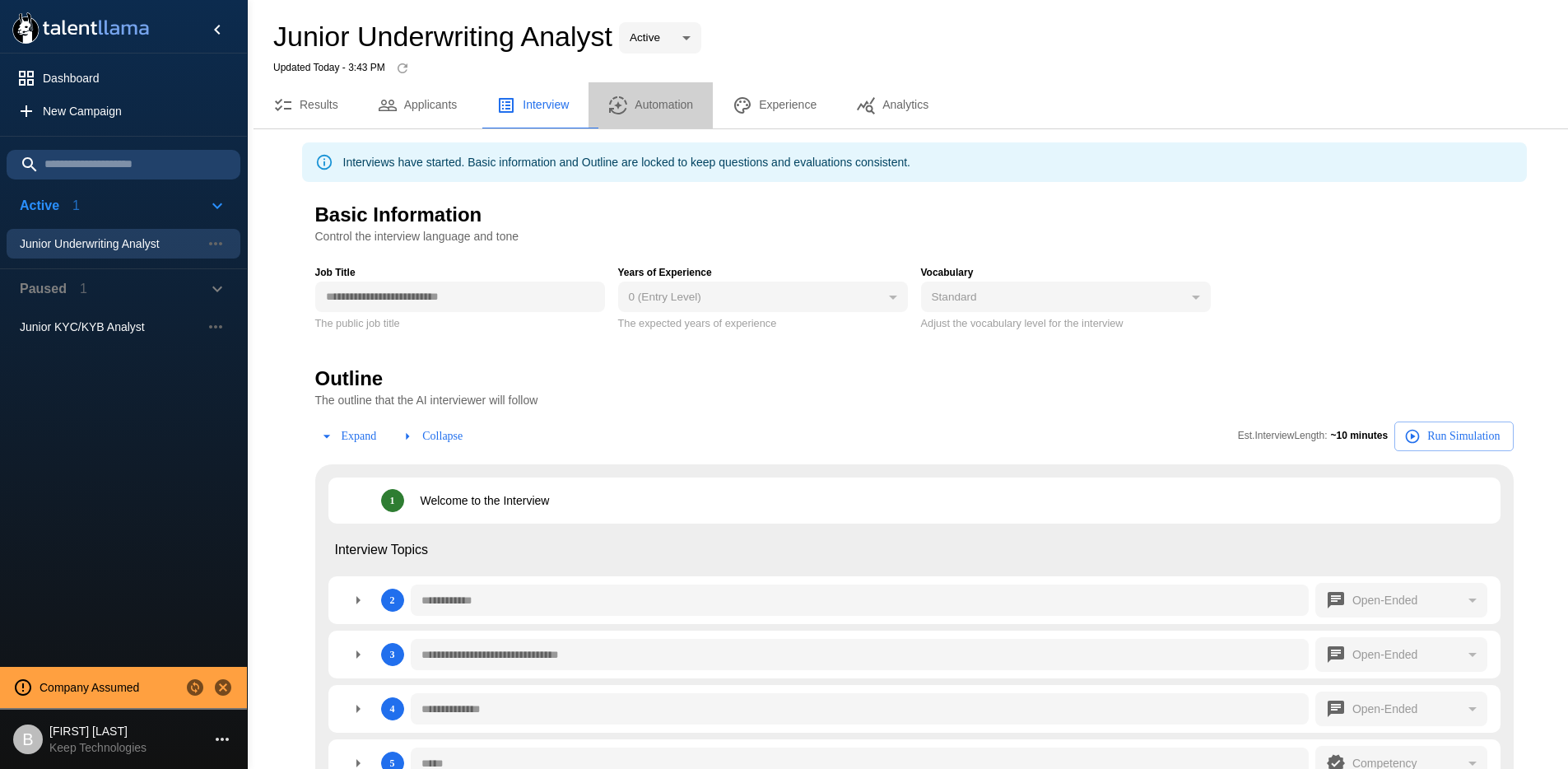 click on "Automation" at bounding box center (650, 105) 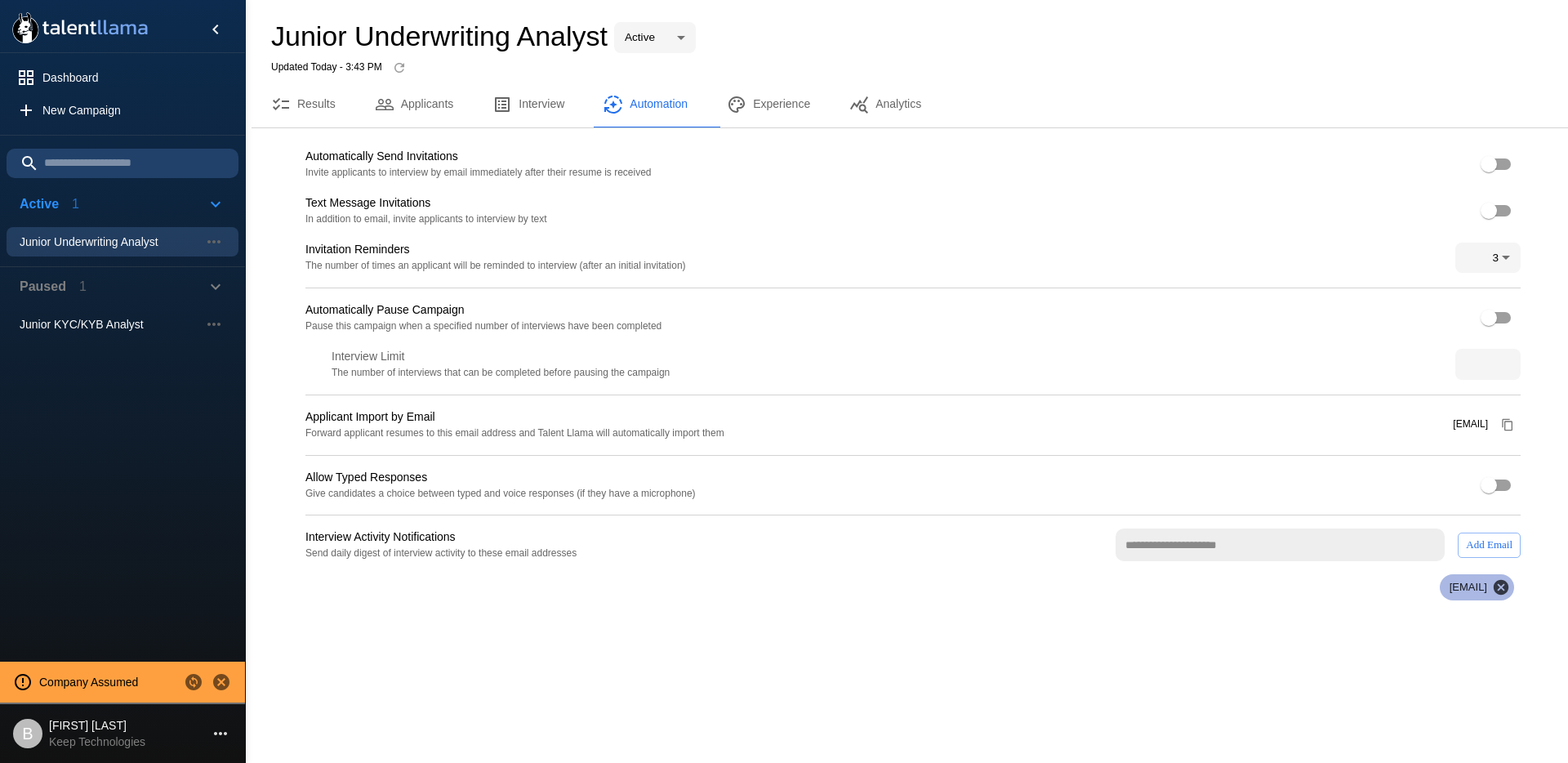 click at bounding box center (737, 105) 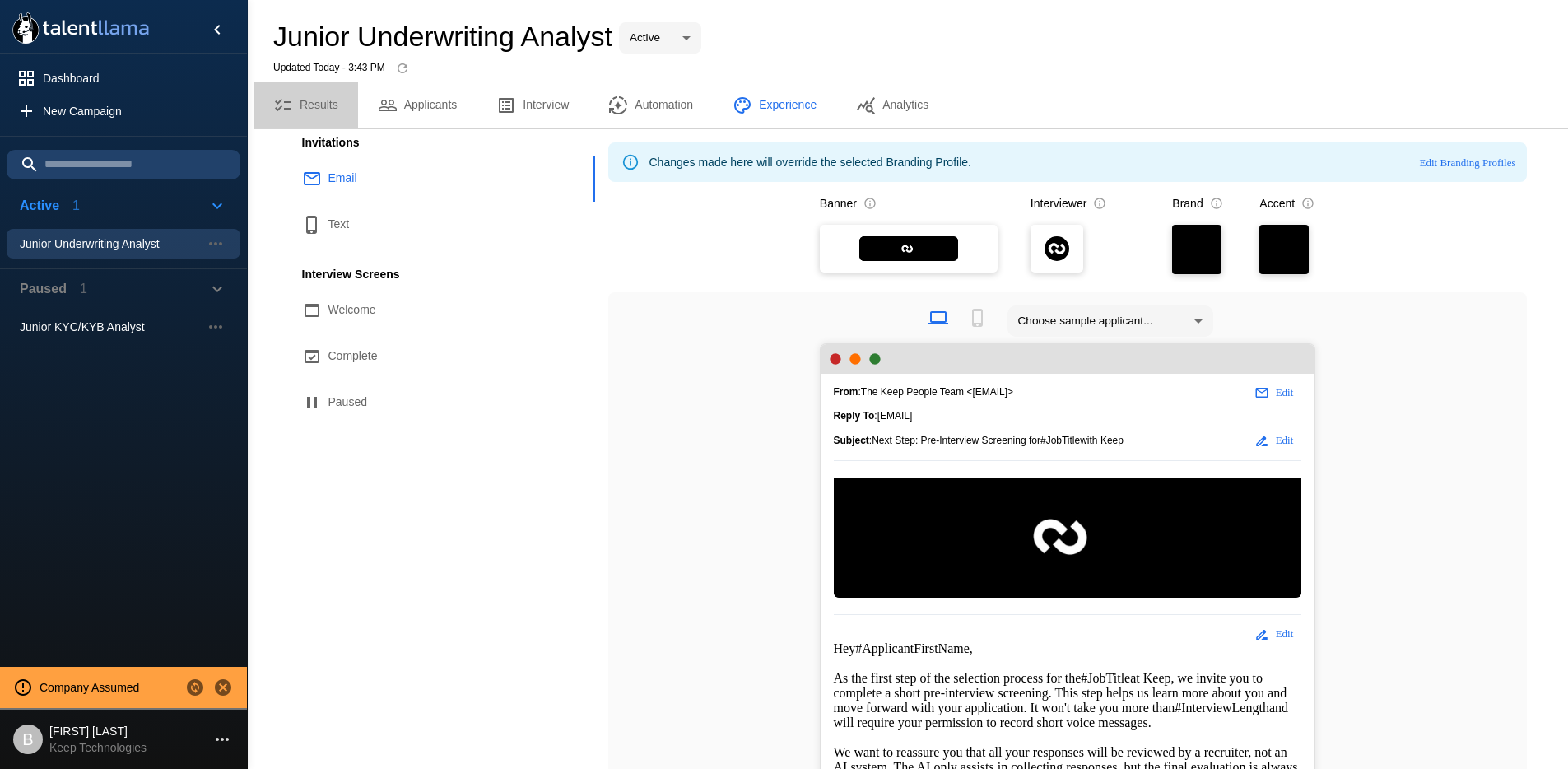 click on "Results" at bounding box center (305, 105) 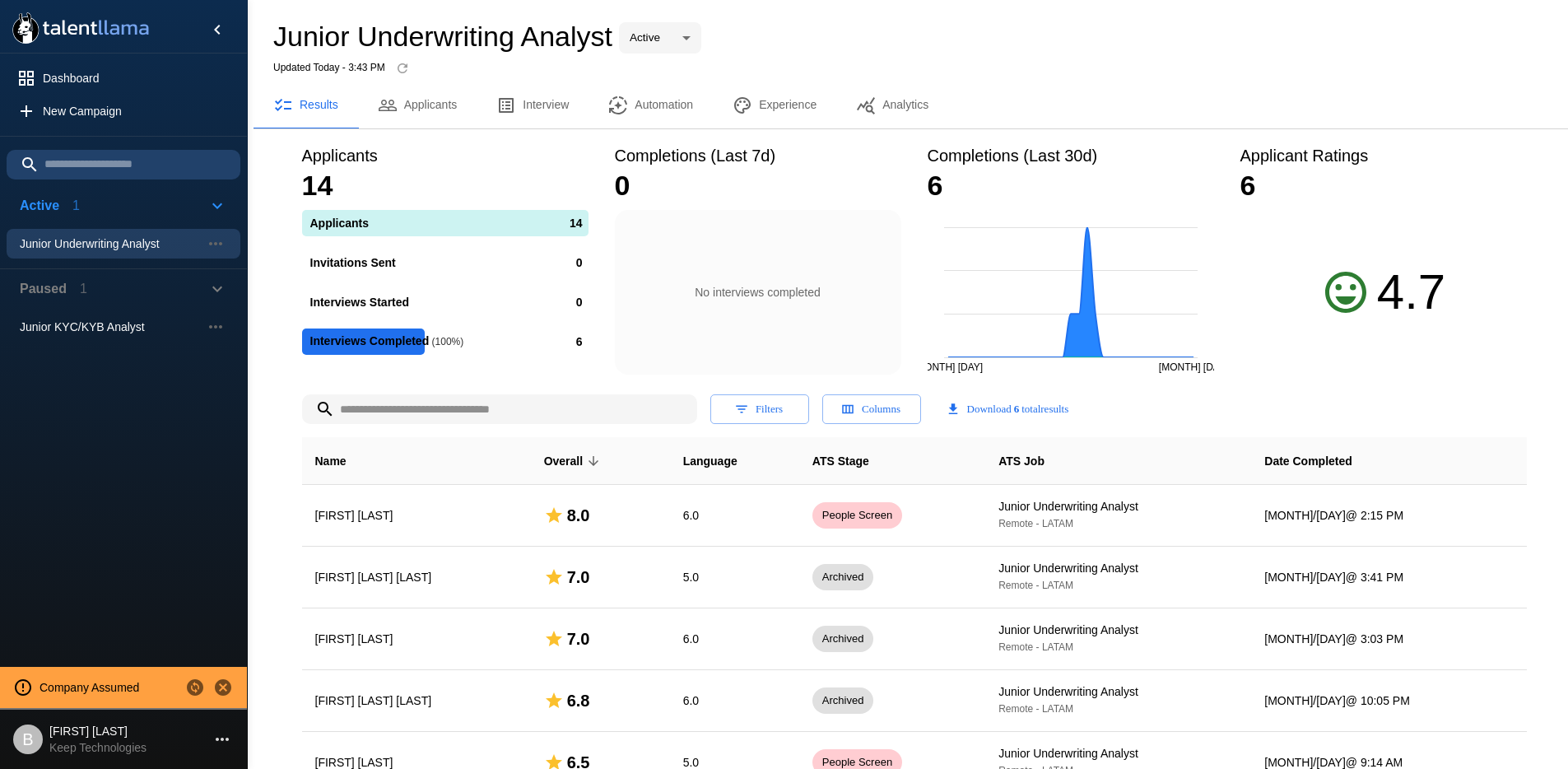 click on "Experience" at bounding box center [775, 105] 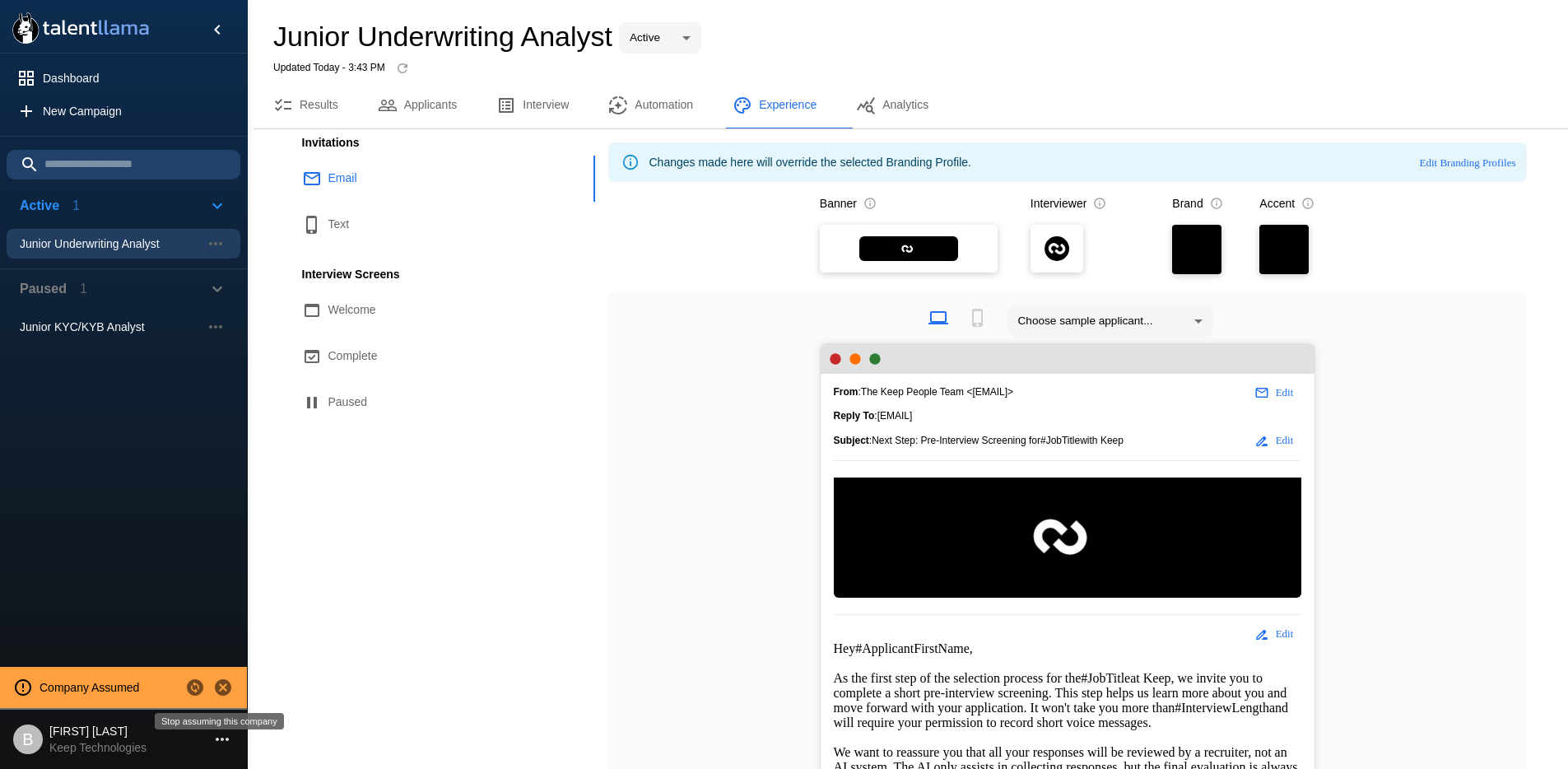 click at bounding box center [223, 687] 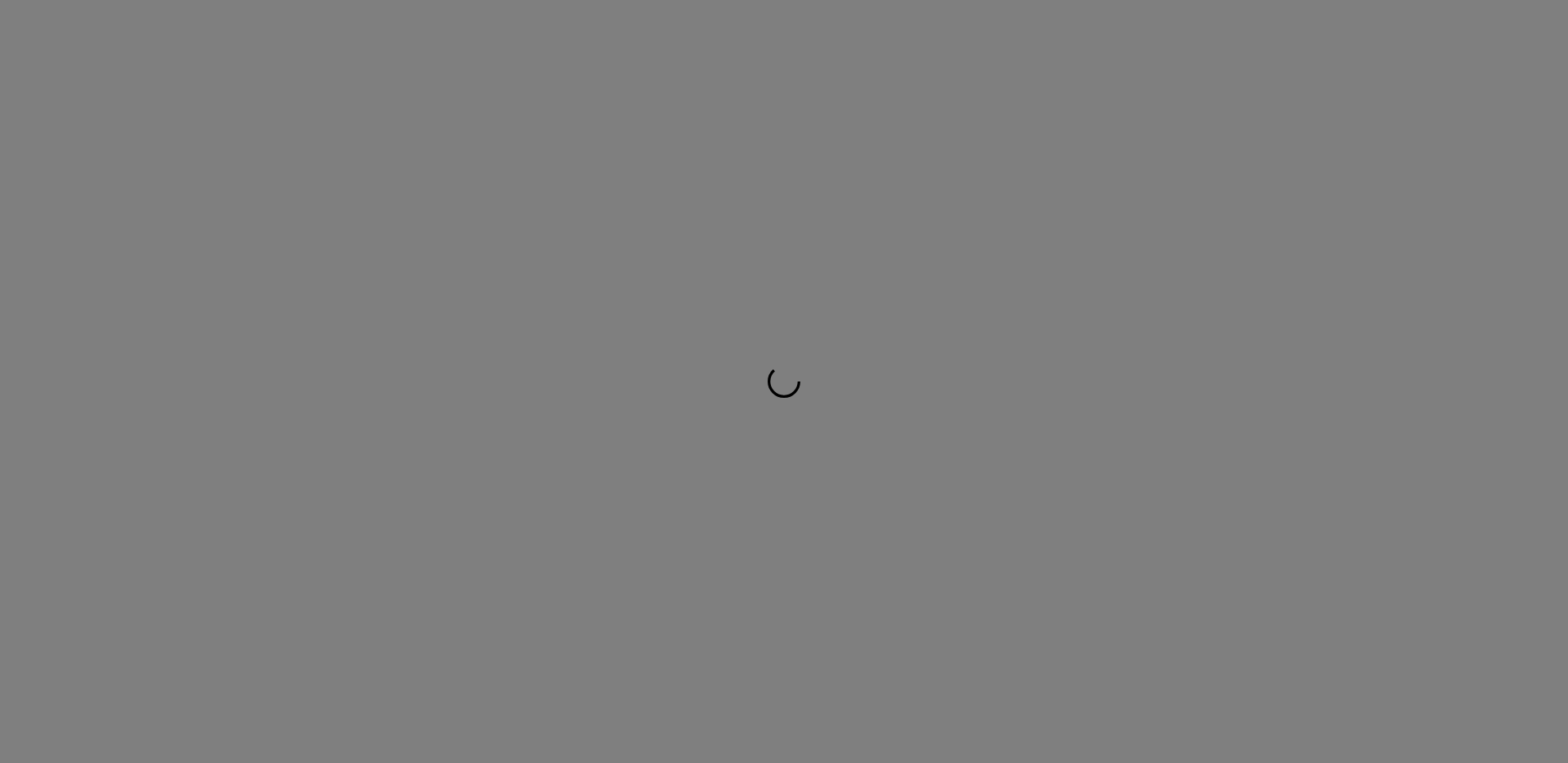 scroll, scrollTop: 0, scrollLeft: 0, axis: both 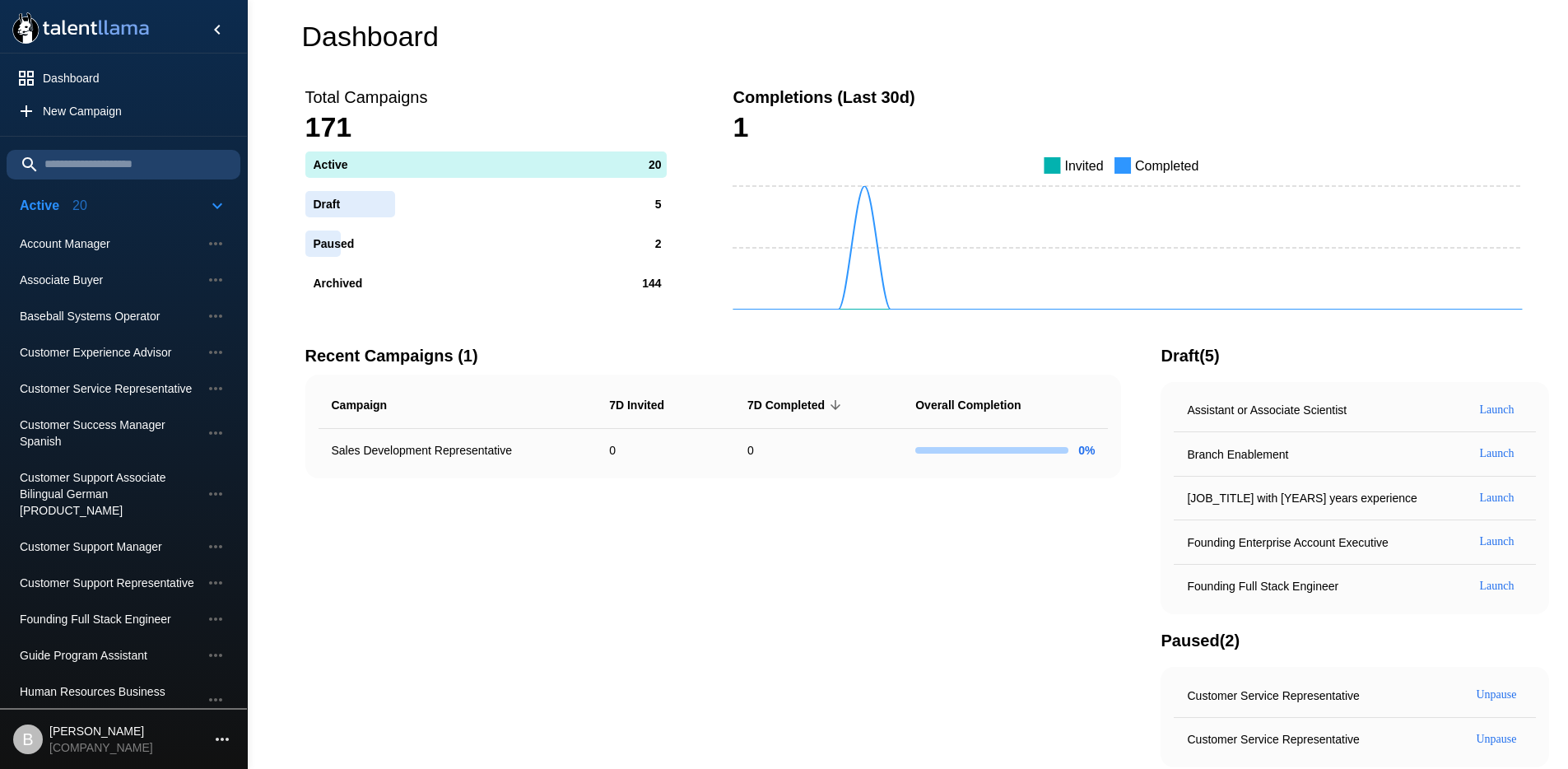 click at bounding box center (222, 739) 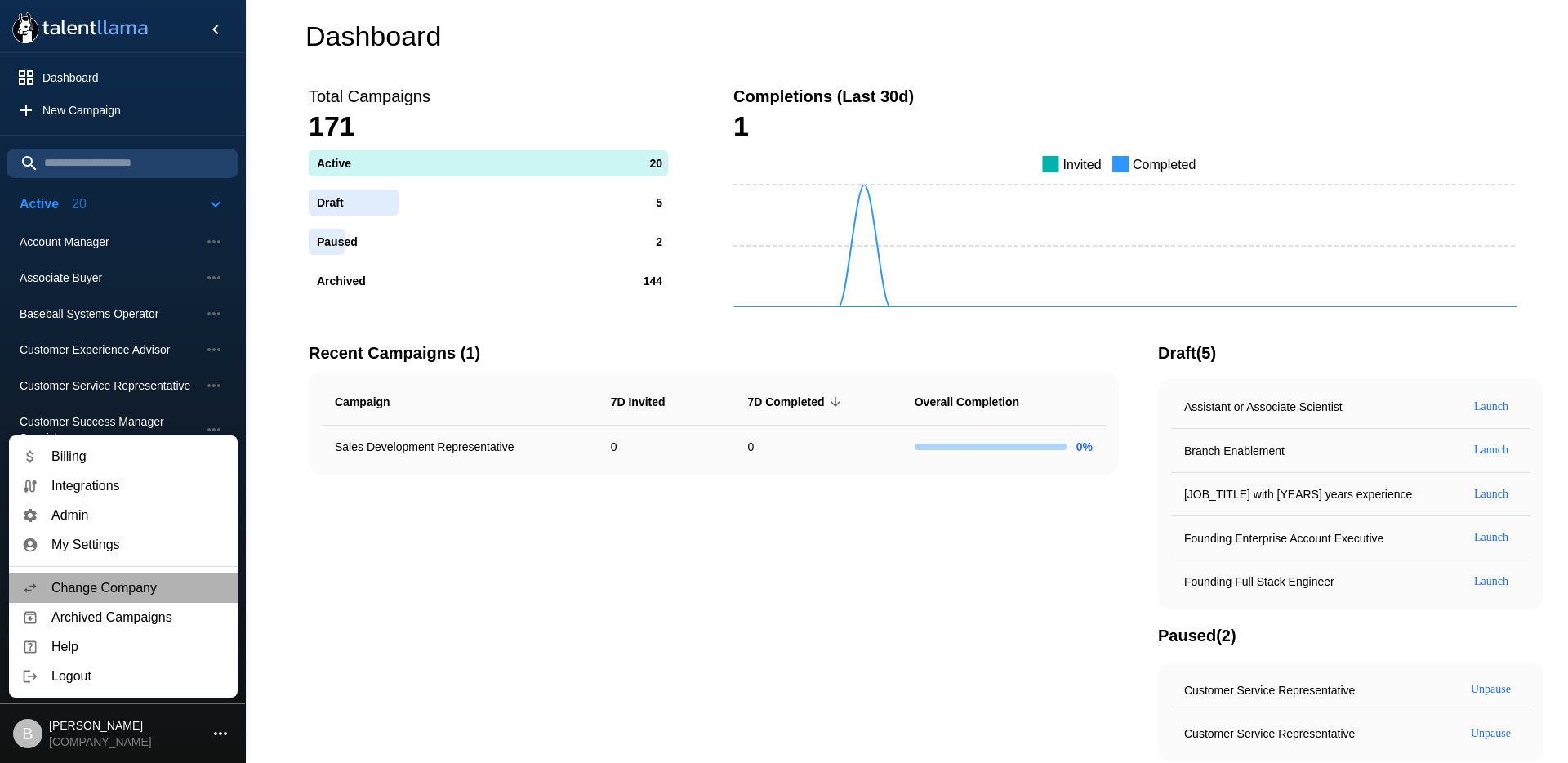 click on "Change Company" at bounding box center [138, 588] 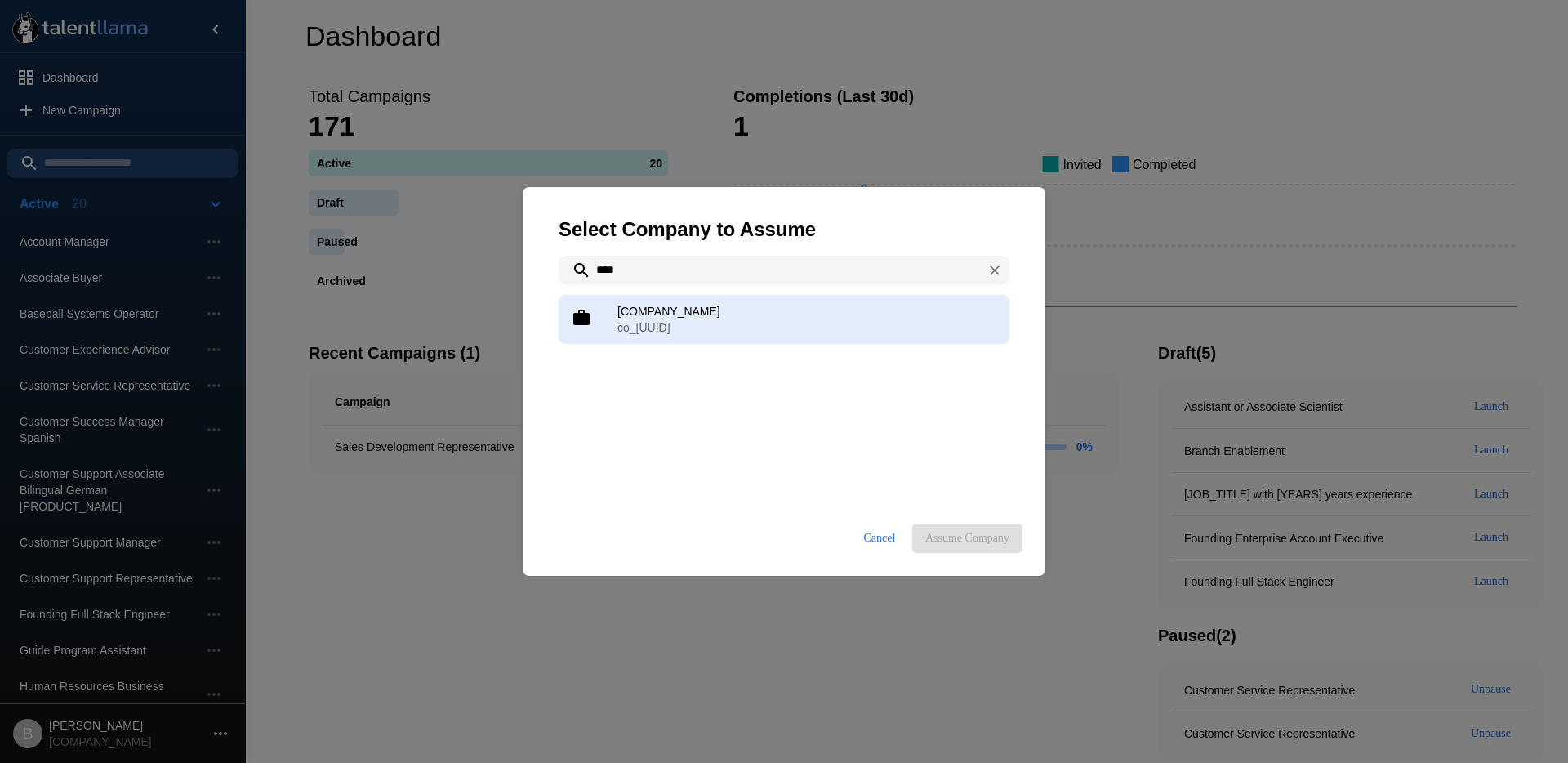 type on "****" 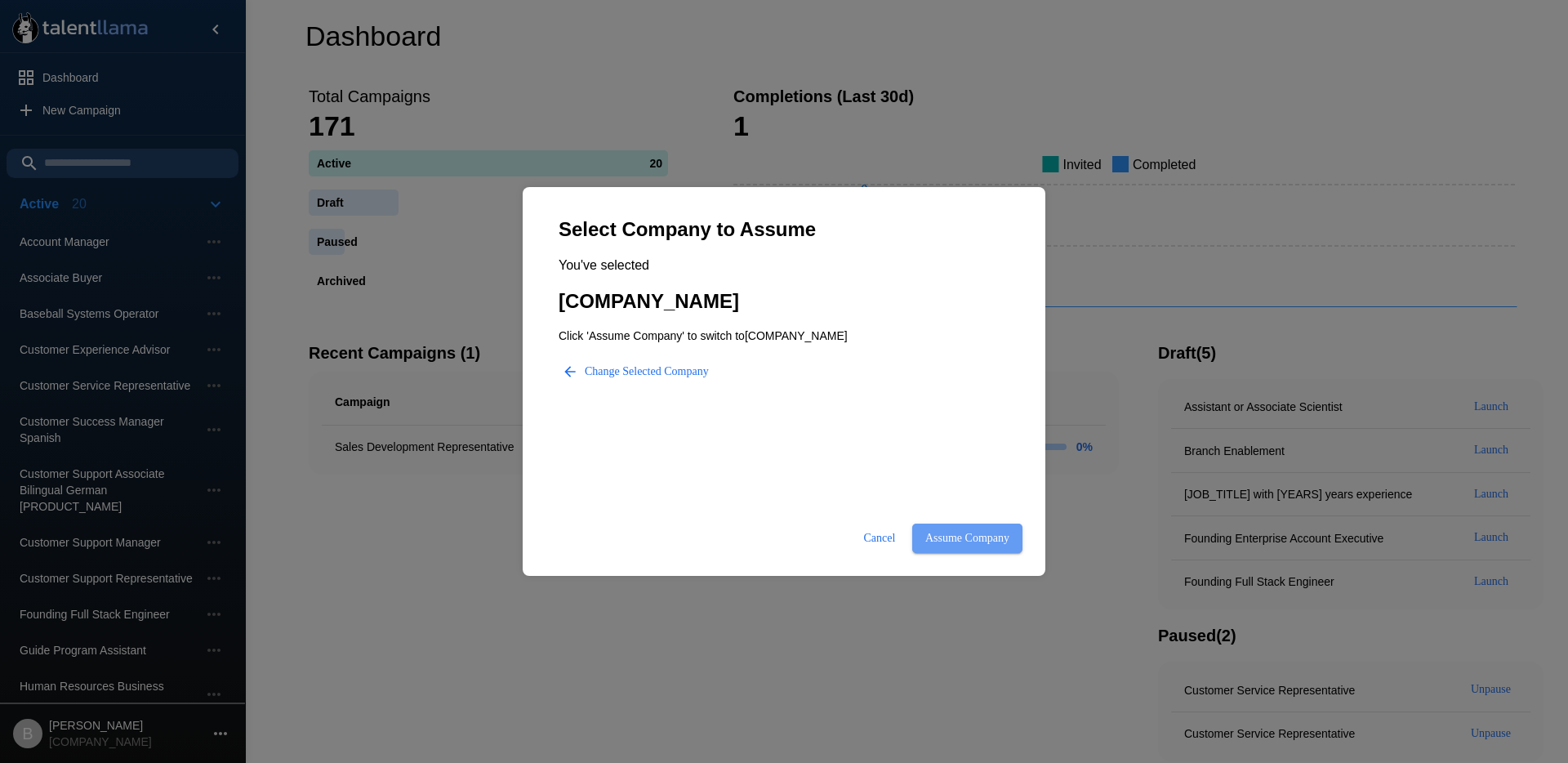 click on "Assume Company" at bounding box center [967, 538] 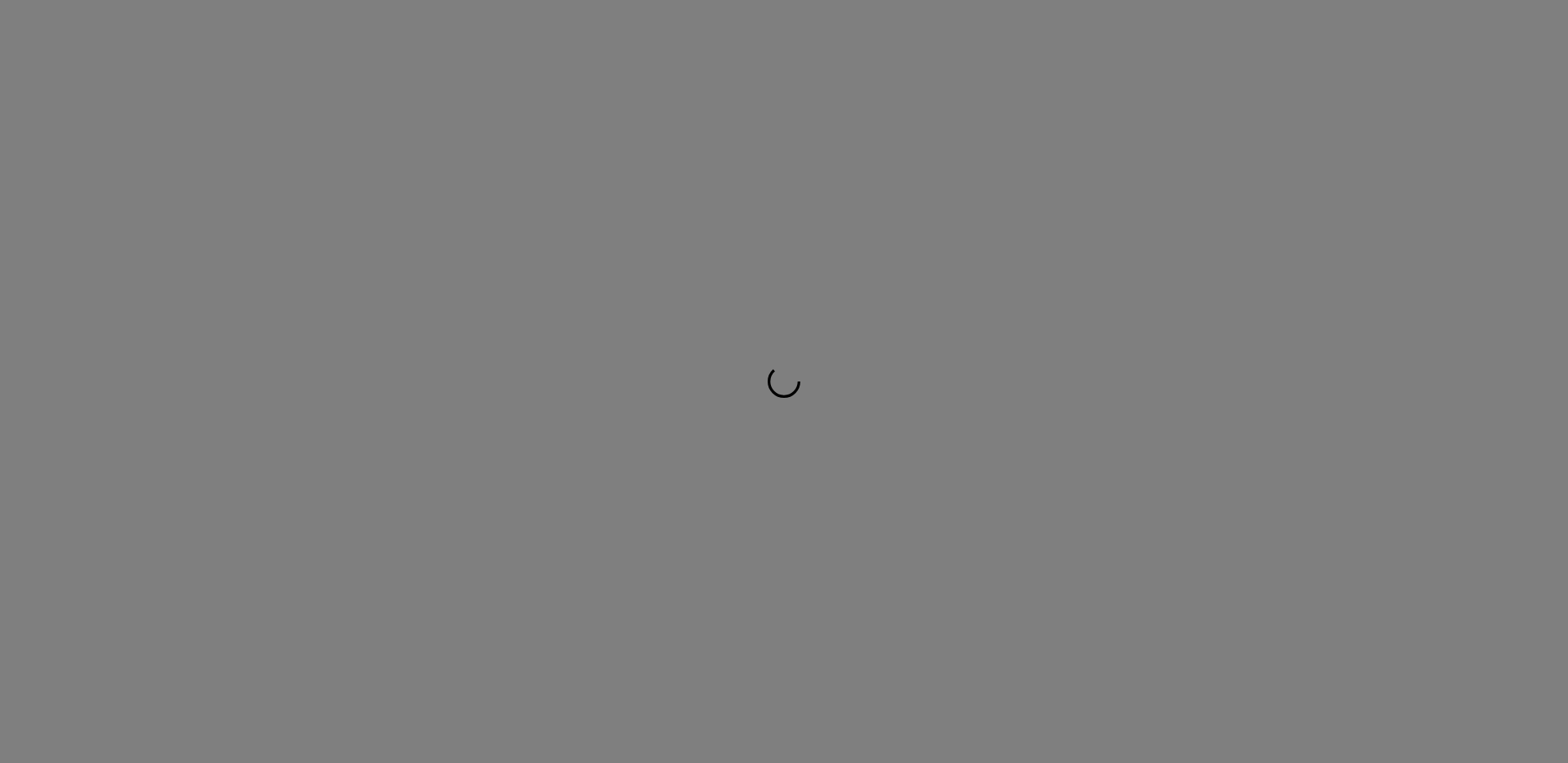scroll, scrollTop: 0, scrollLeft: 0, axis: both 